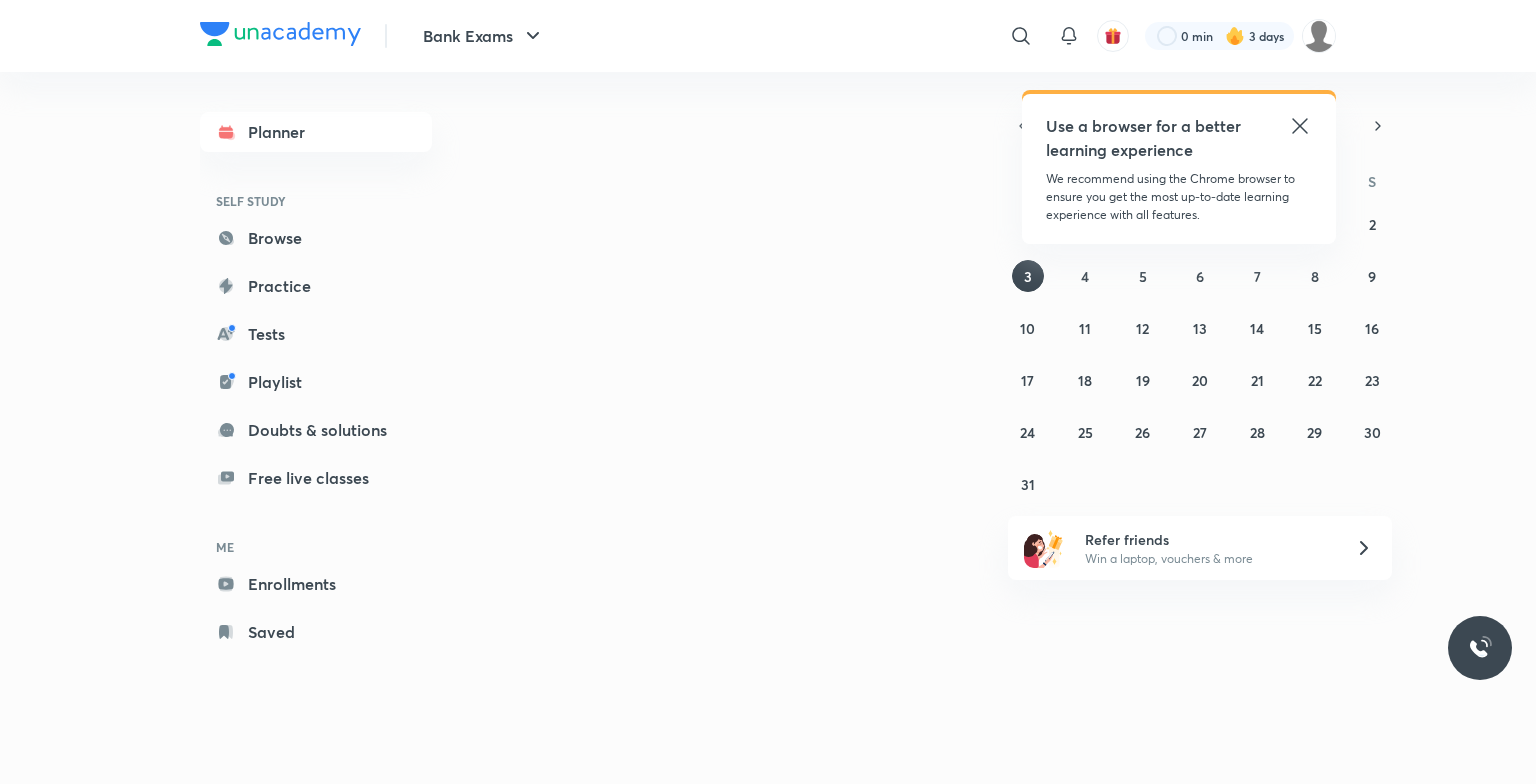 scroll, scrollTop: 0, scrollLeft: 0, axis: both 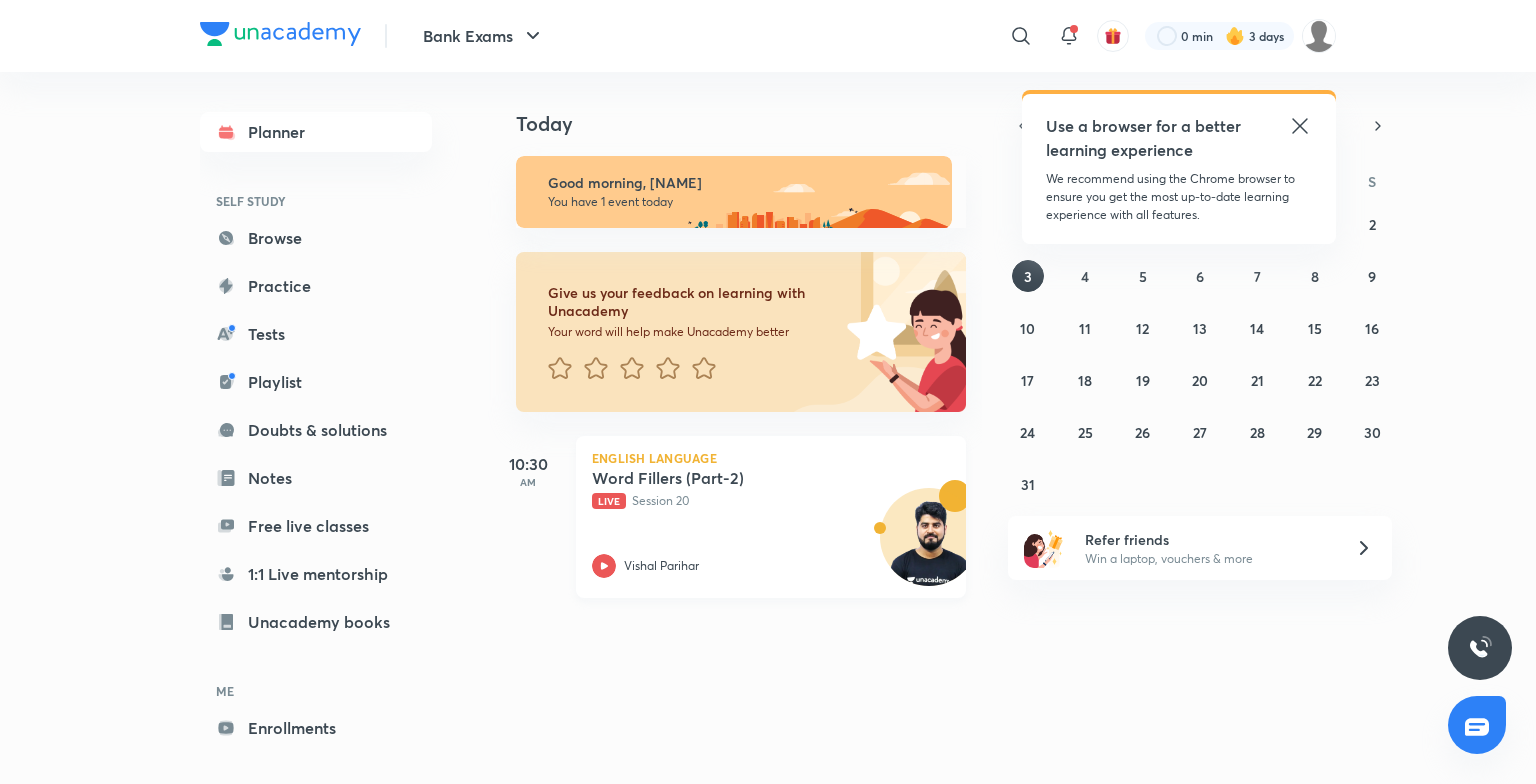 click on "Word Fillers (Part-2)" at bounding box center [716, 478] 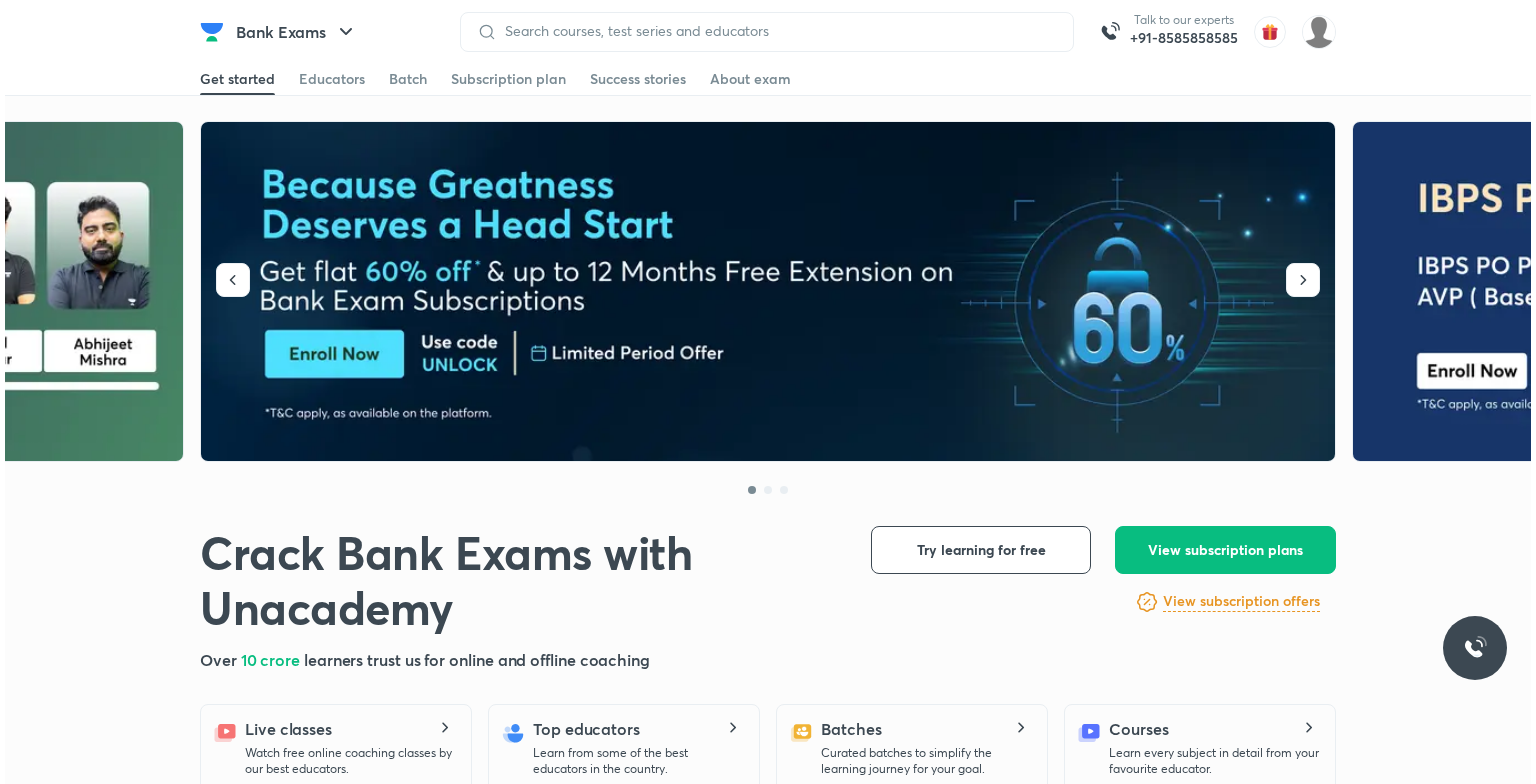 scroll, scrollTop: 0, scrollLeft: 0, axis: both 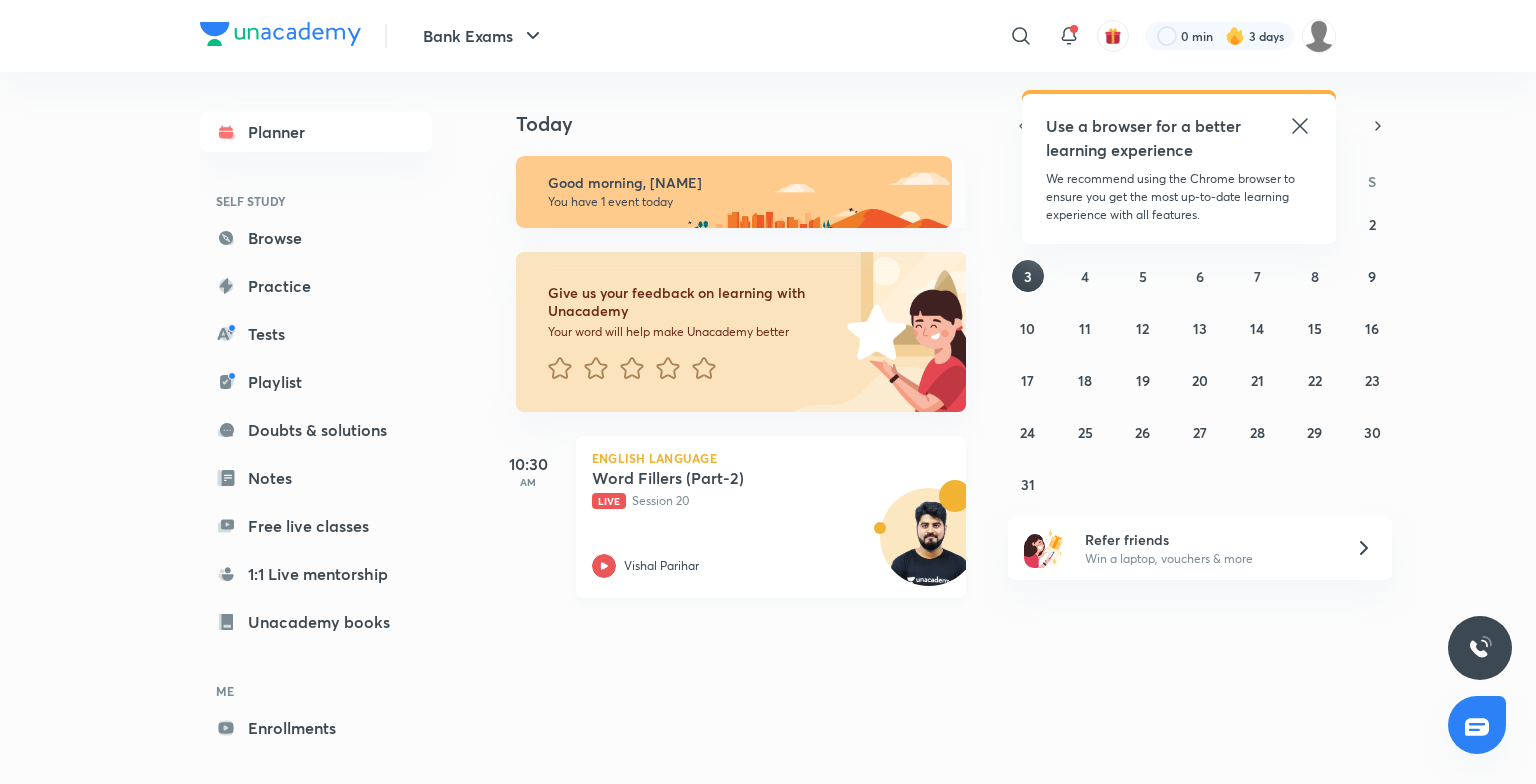 click on "Word Fillers (Part-2)" at bounding box center (716, 478) 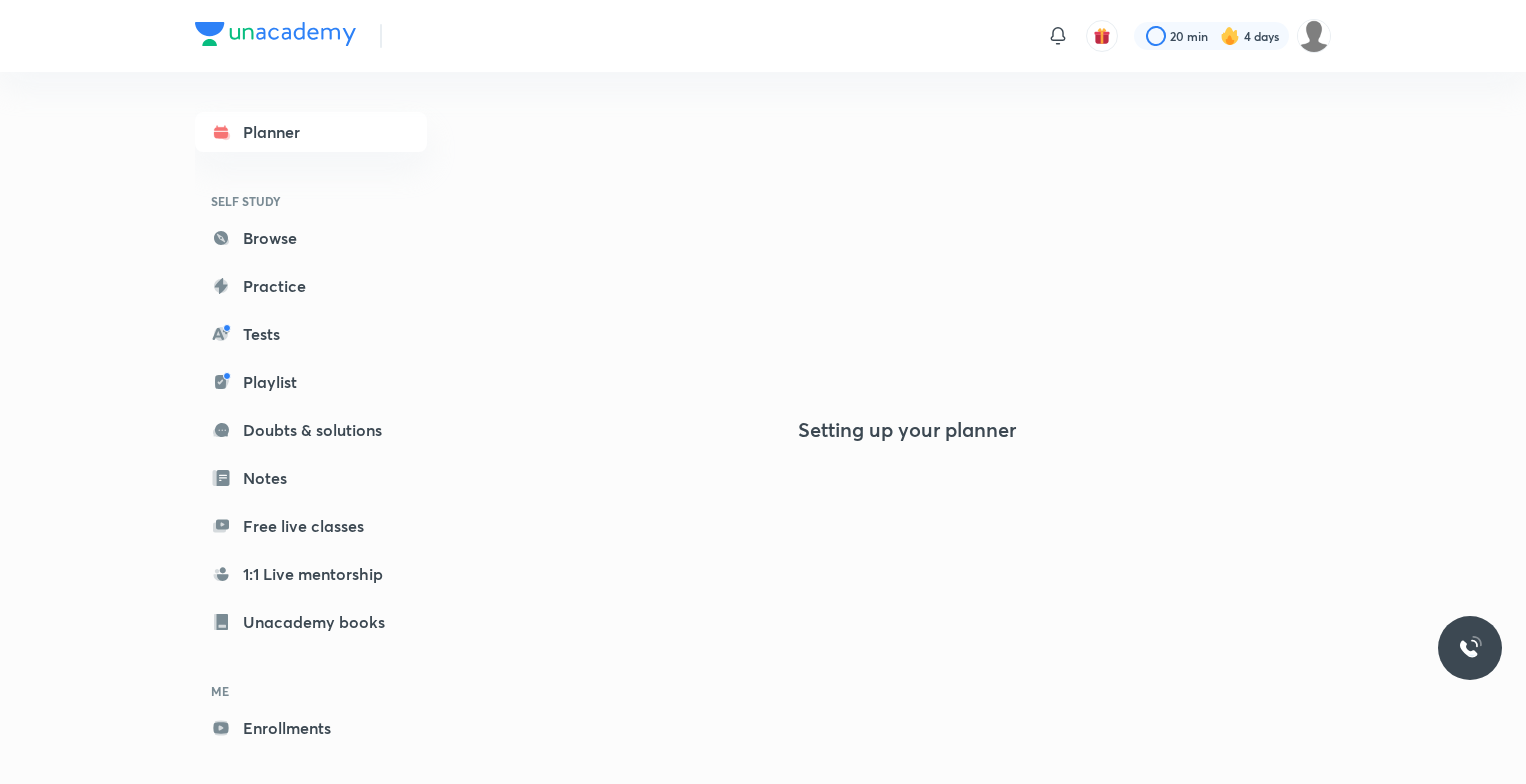 scroll, scrollTop: 0, scrollLeft: 0, axis: both 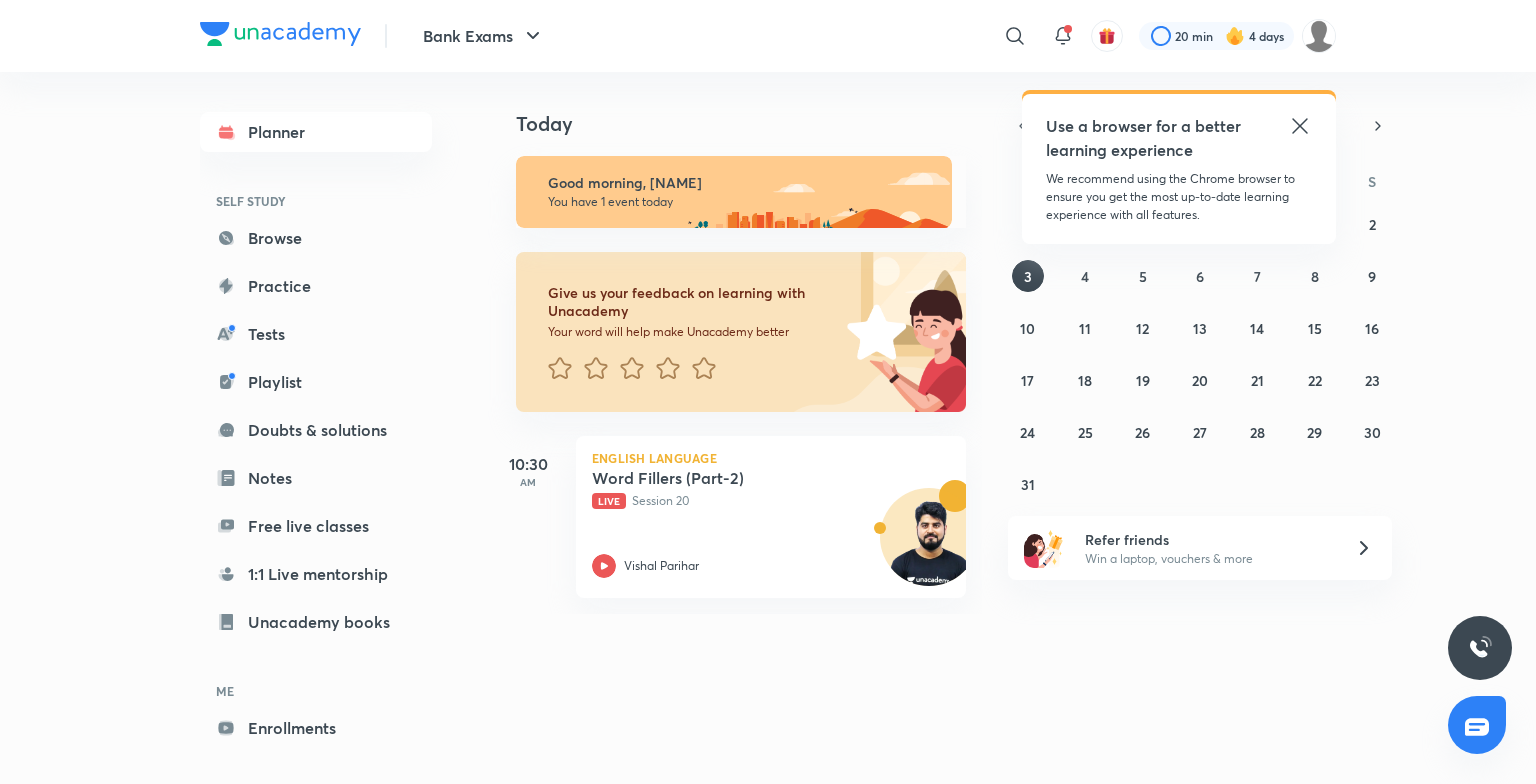 click 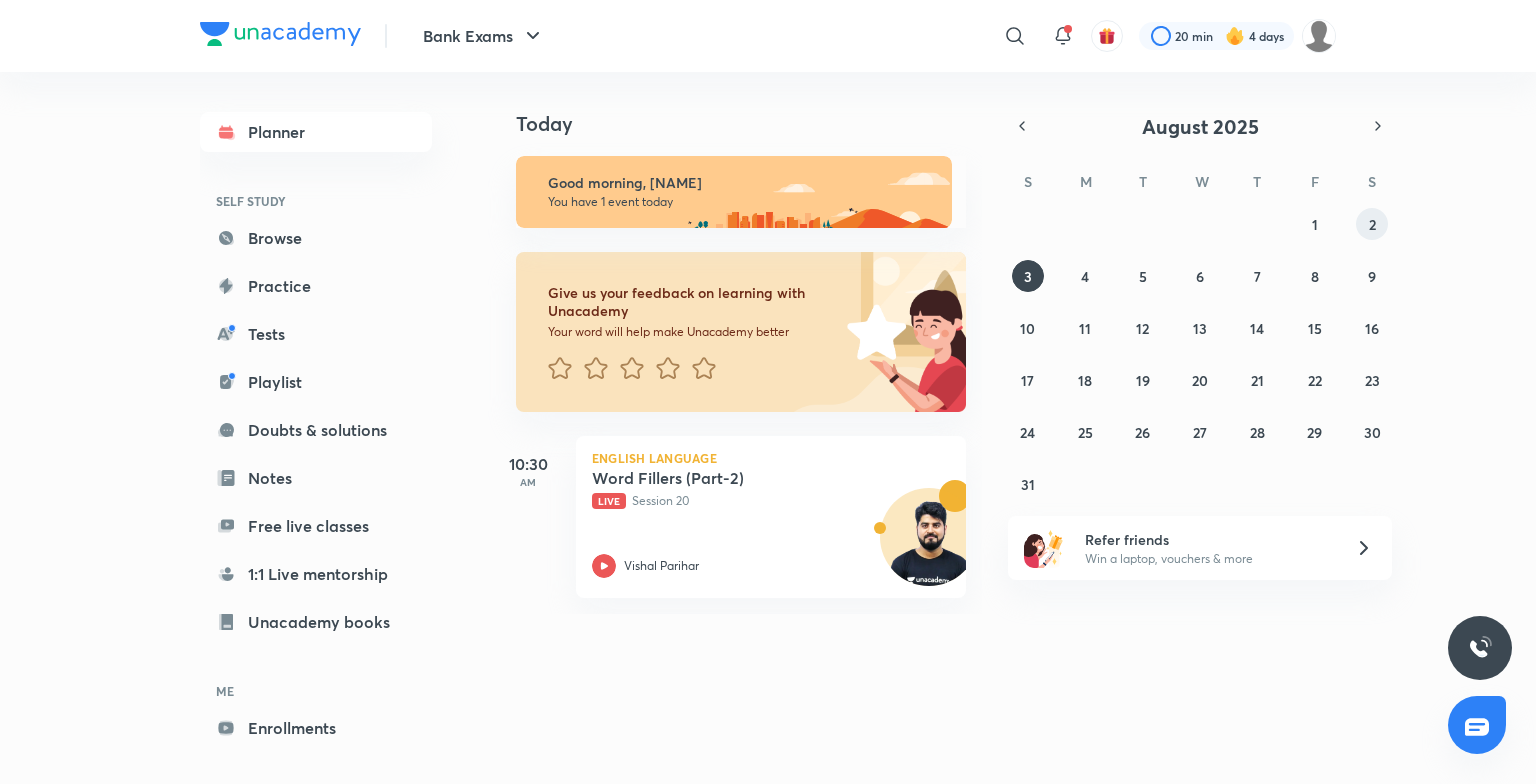 click on "2" at bounding box center (1372, 224) 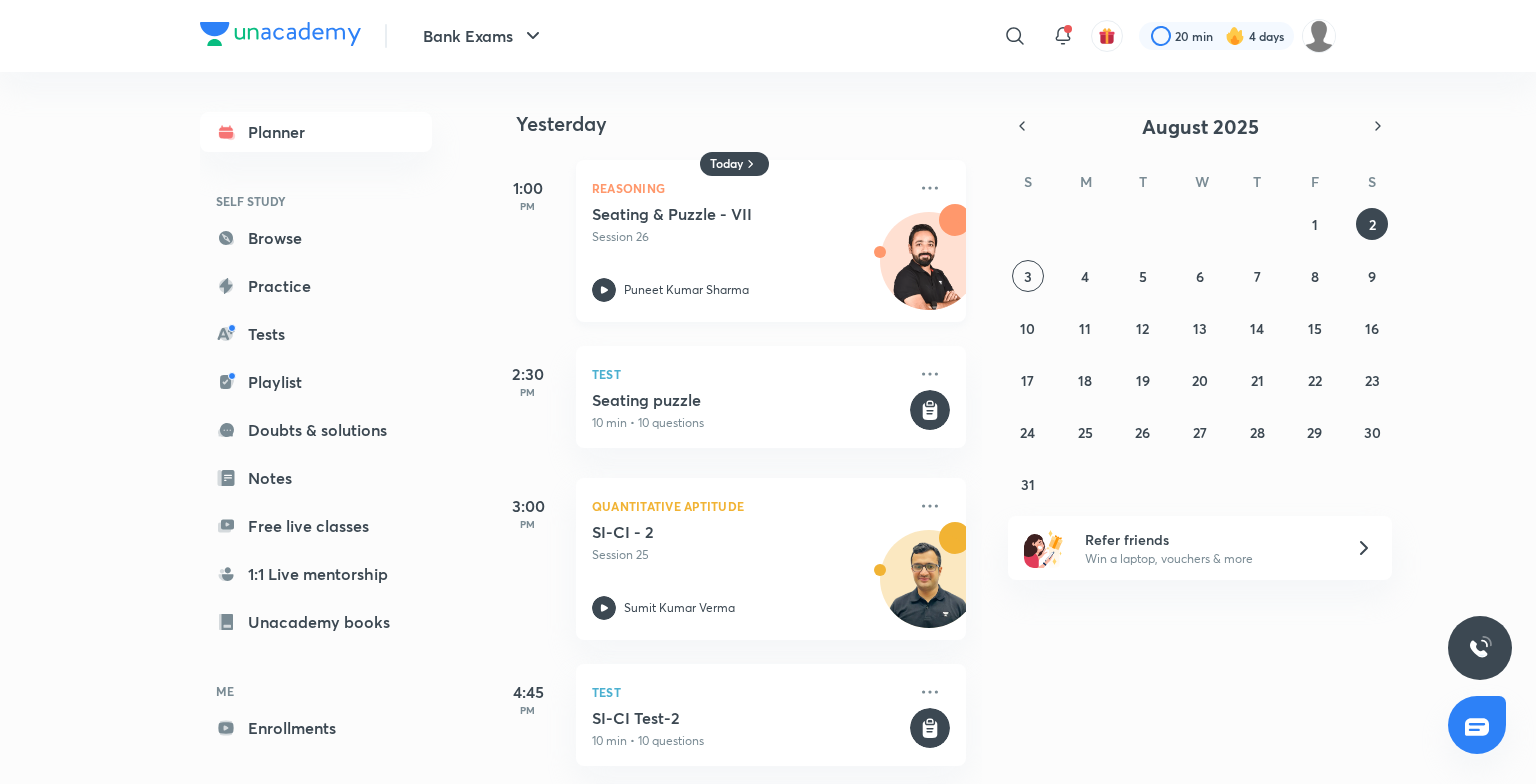 click on "Seating & Puzzle - VII Session 26 [FIRST] [LAST]" at bounding box center (749, 253) 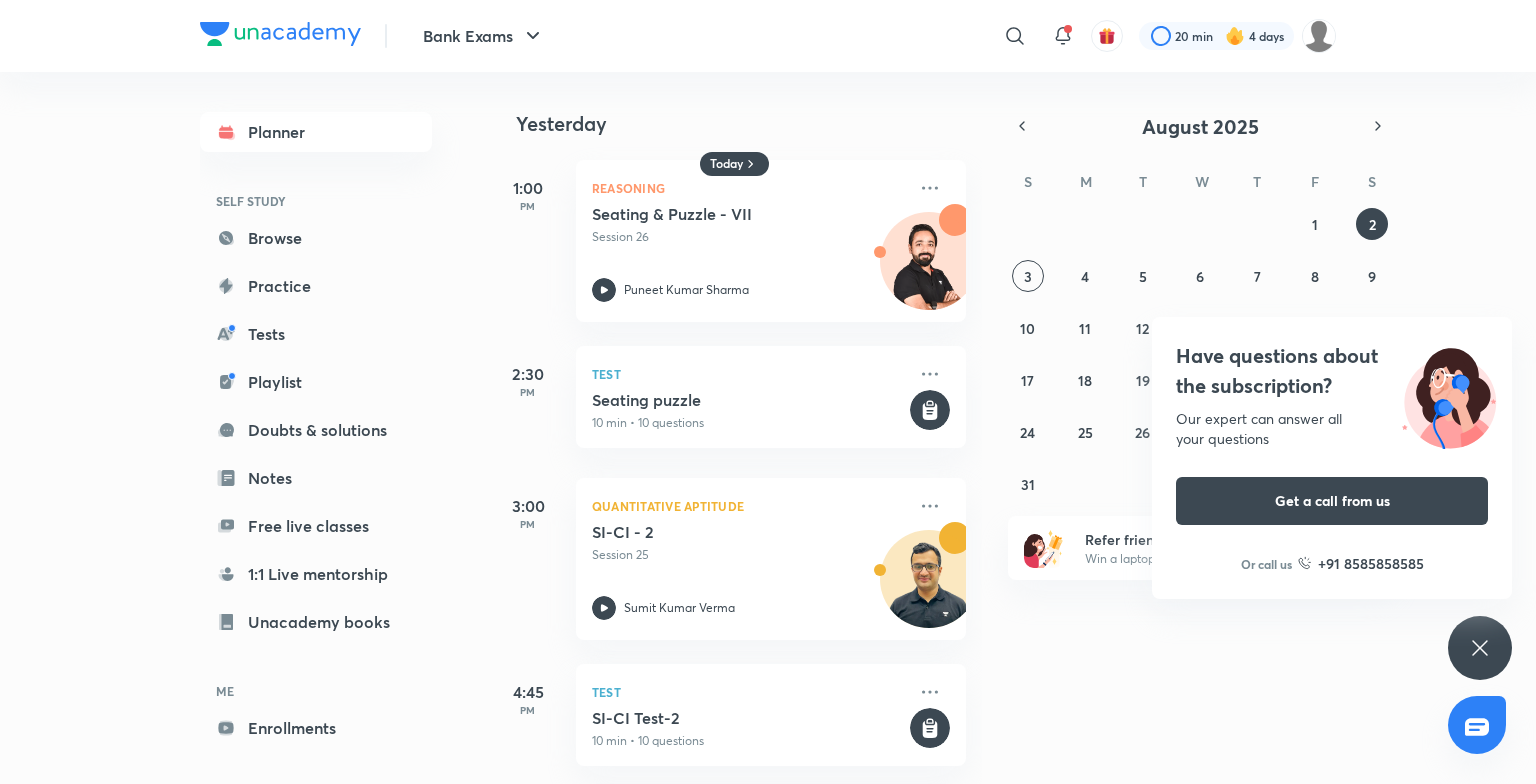 click 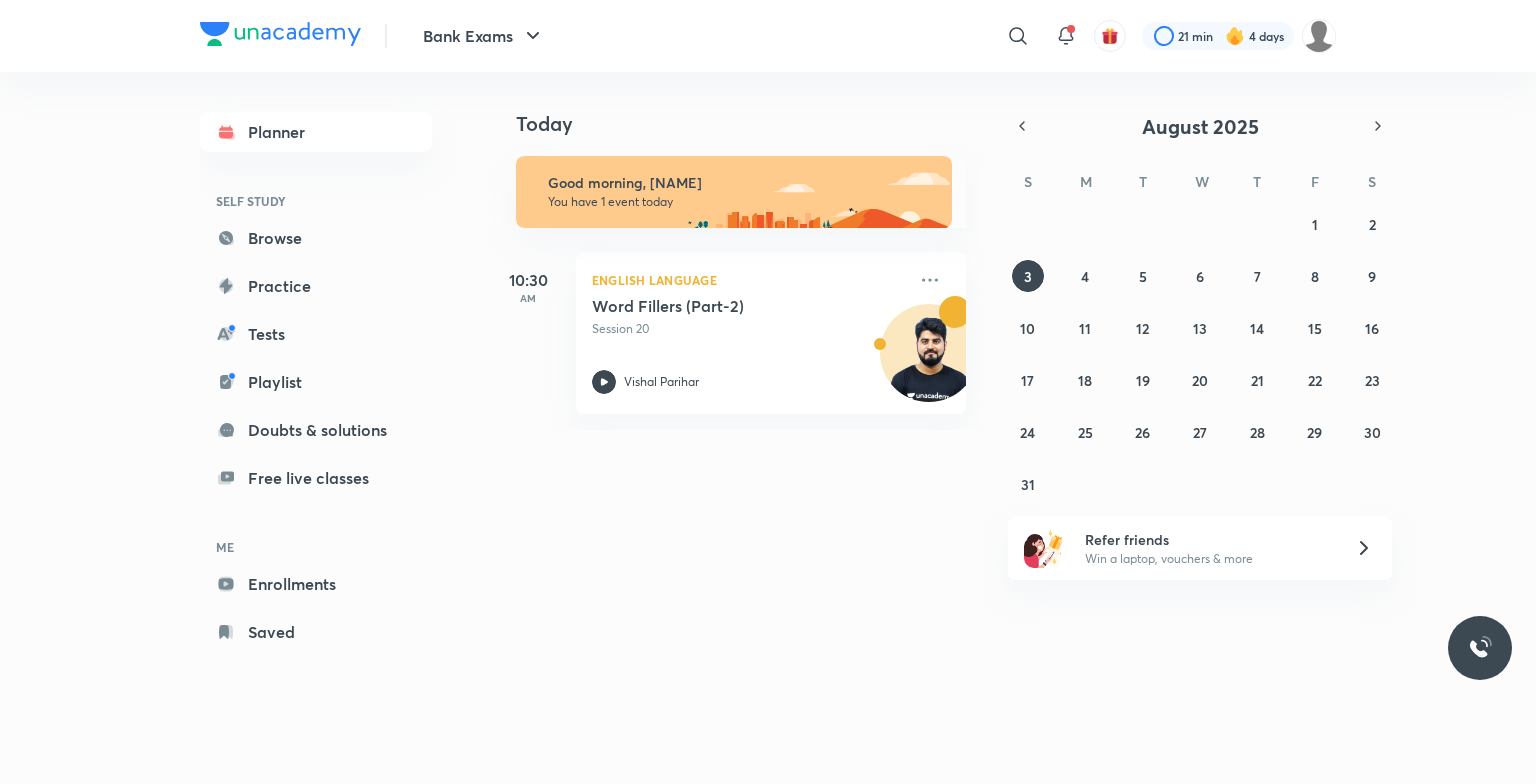 scroll, scrollTop: 0, scrollLeft: 0, axis: both 